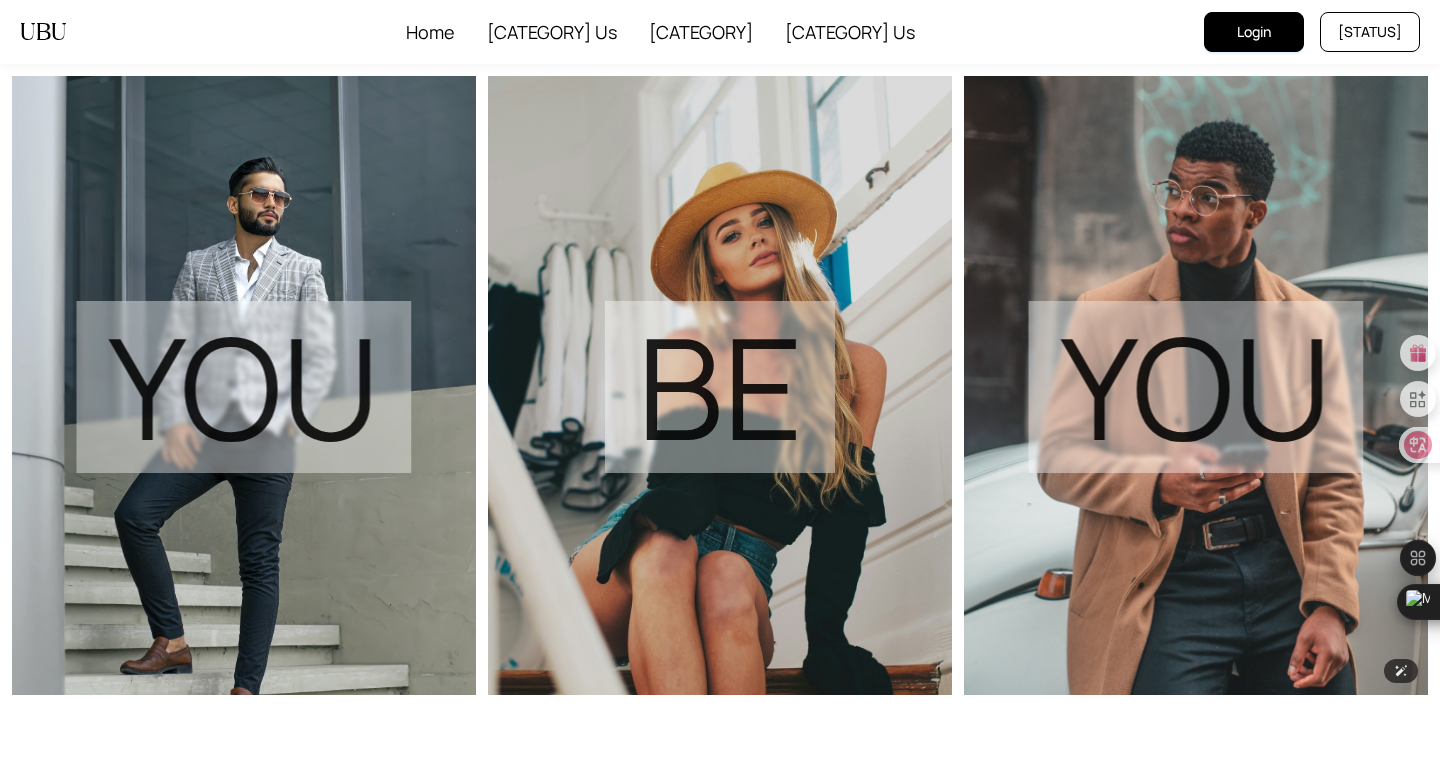 scroll, scrollTop: 0, scrollLeft: 0, axis: both 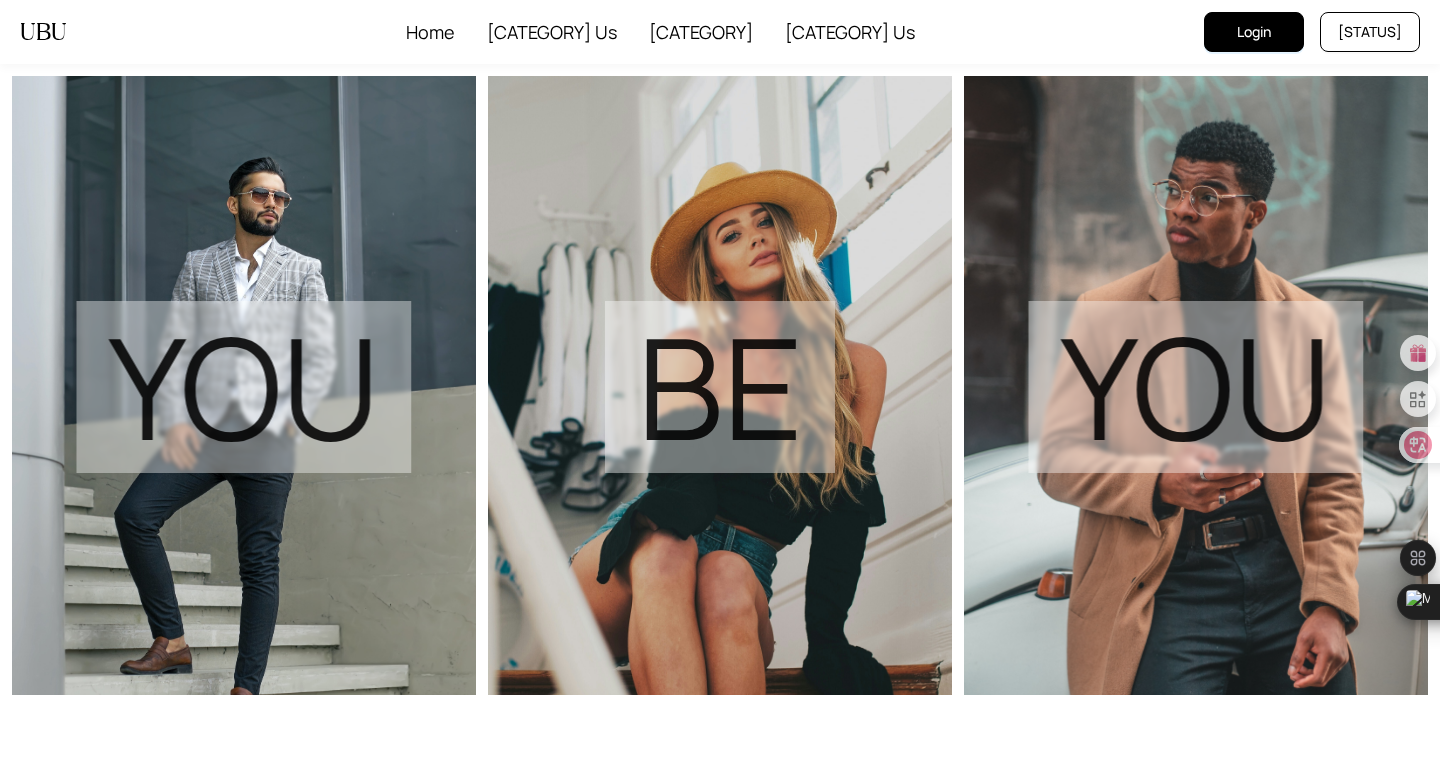 click on "Login" at bounding box center [1254, 32] 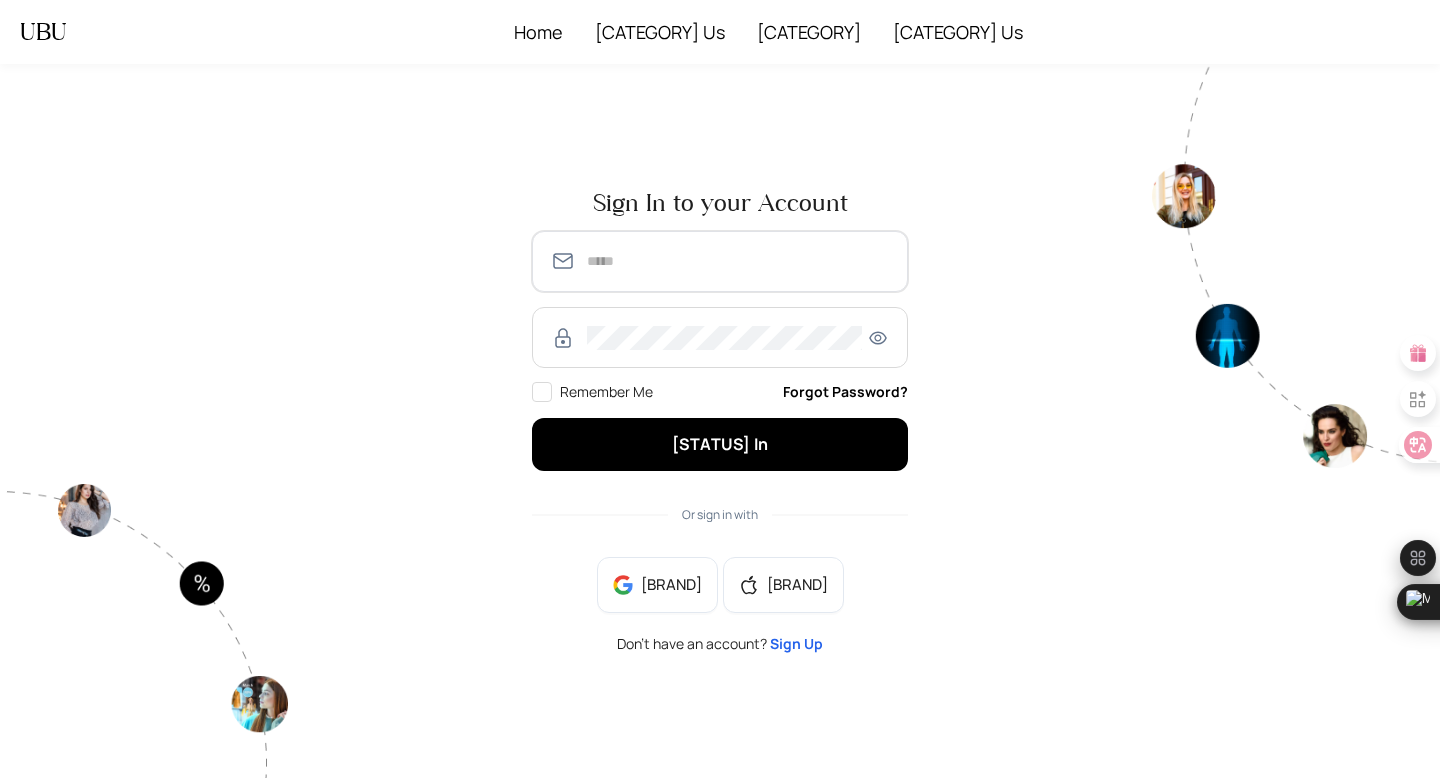 click at bounding box center [738, 261] 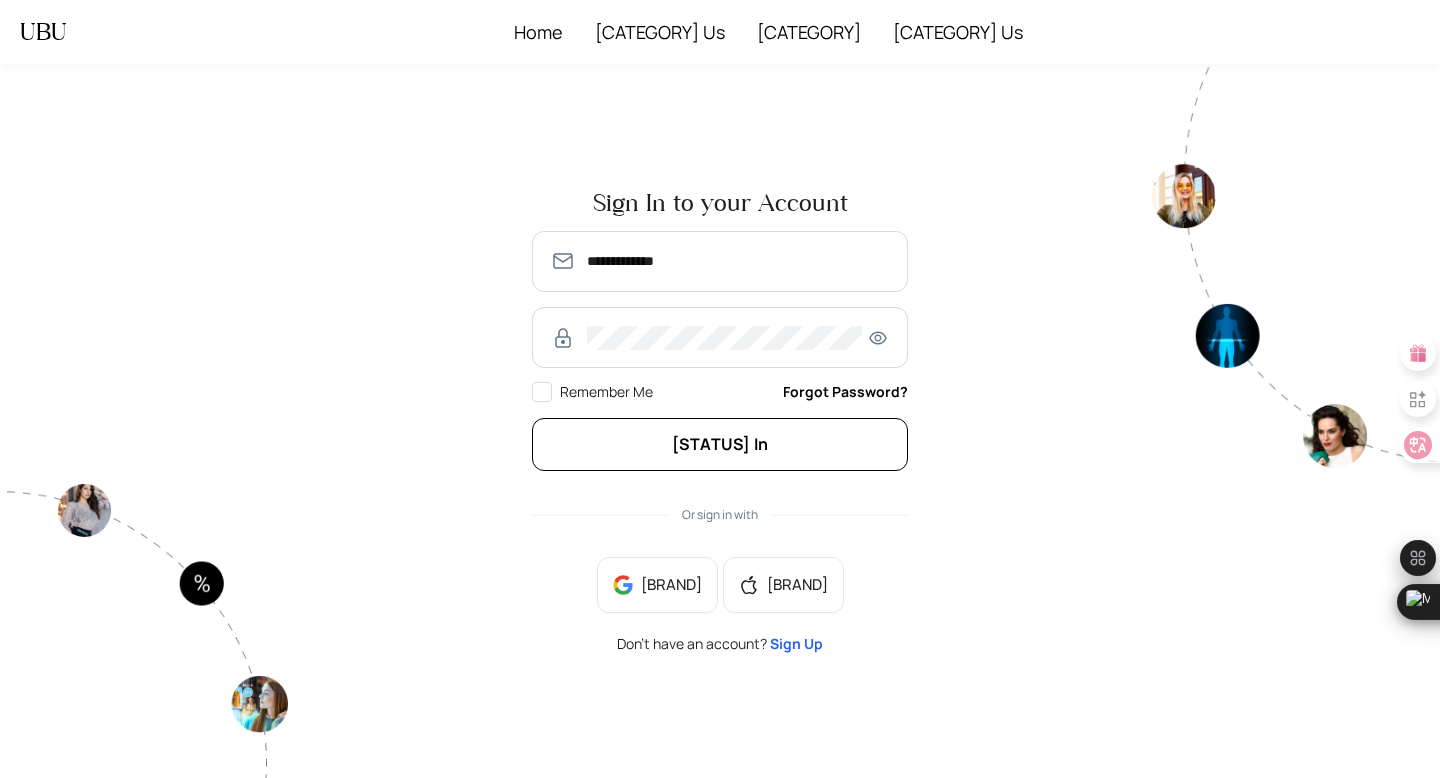 click on "**********" at bounding box center (720, 351) 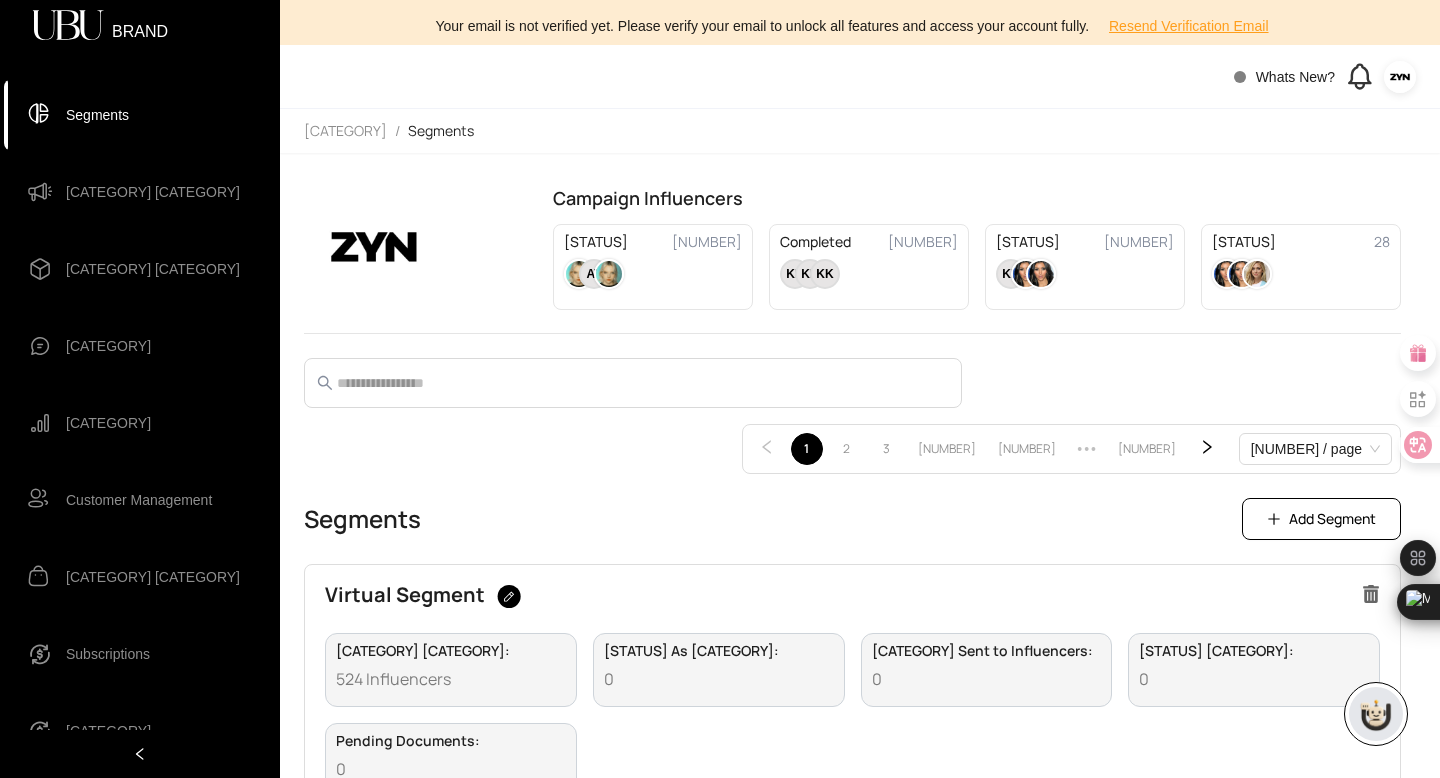 click on "[CATEGORY] [CATEGORY]" at bounding box center [153, 192] 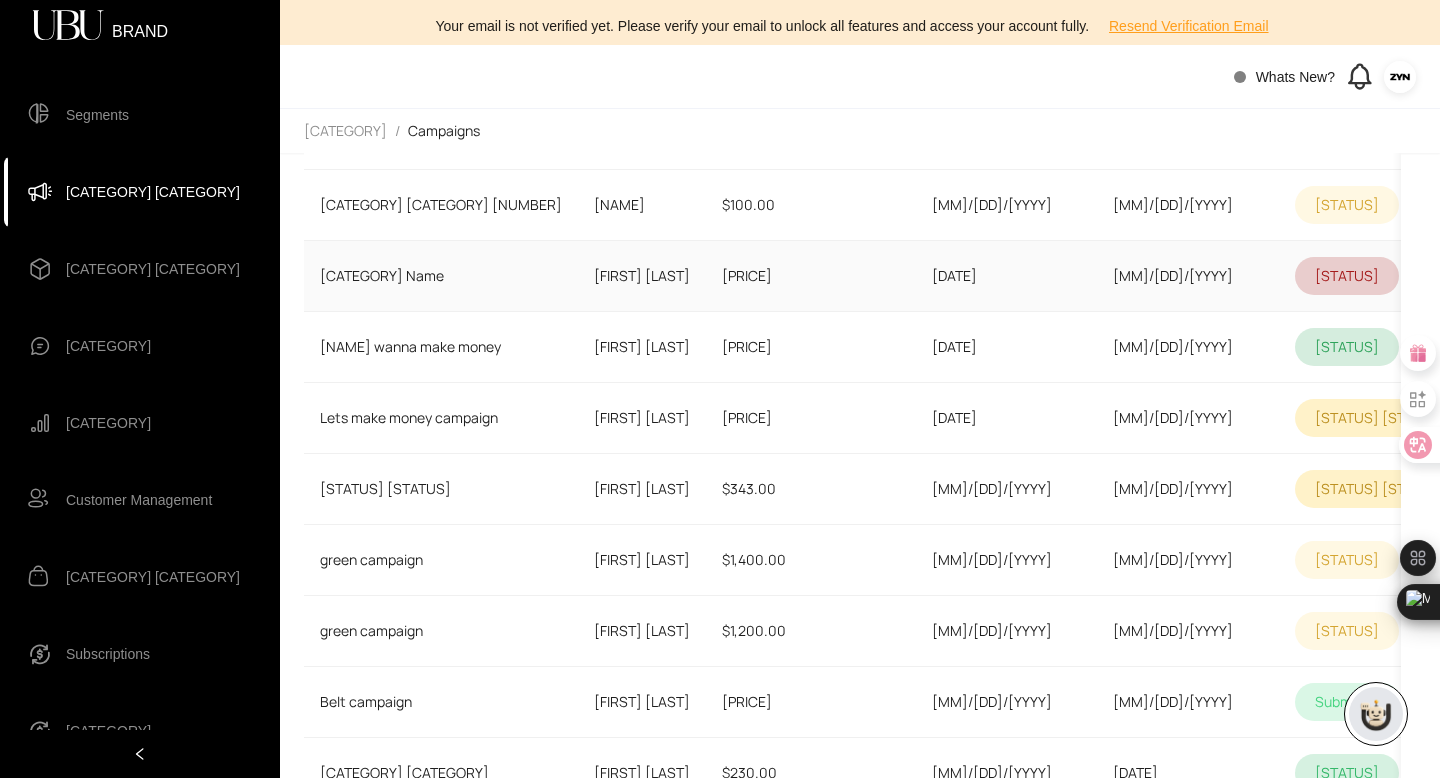 scroll, scrollTop: 298, scrollLeft: 0, axis: vertical 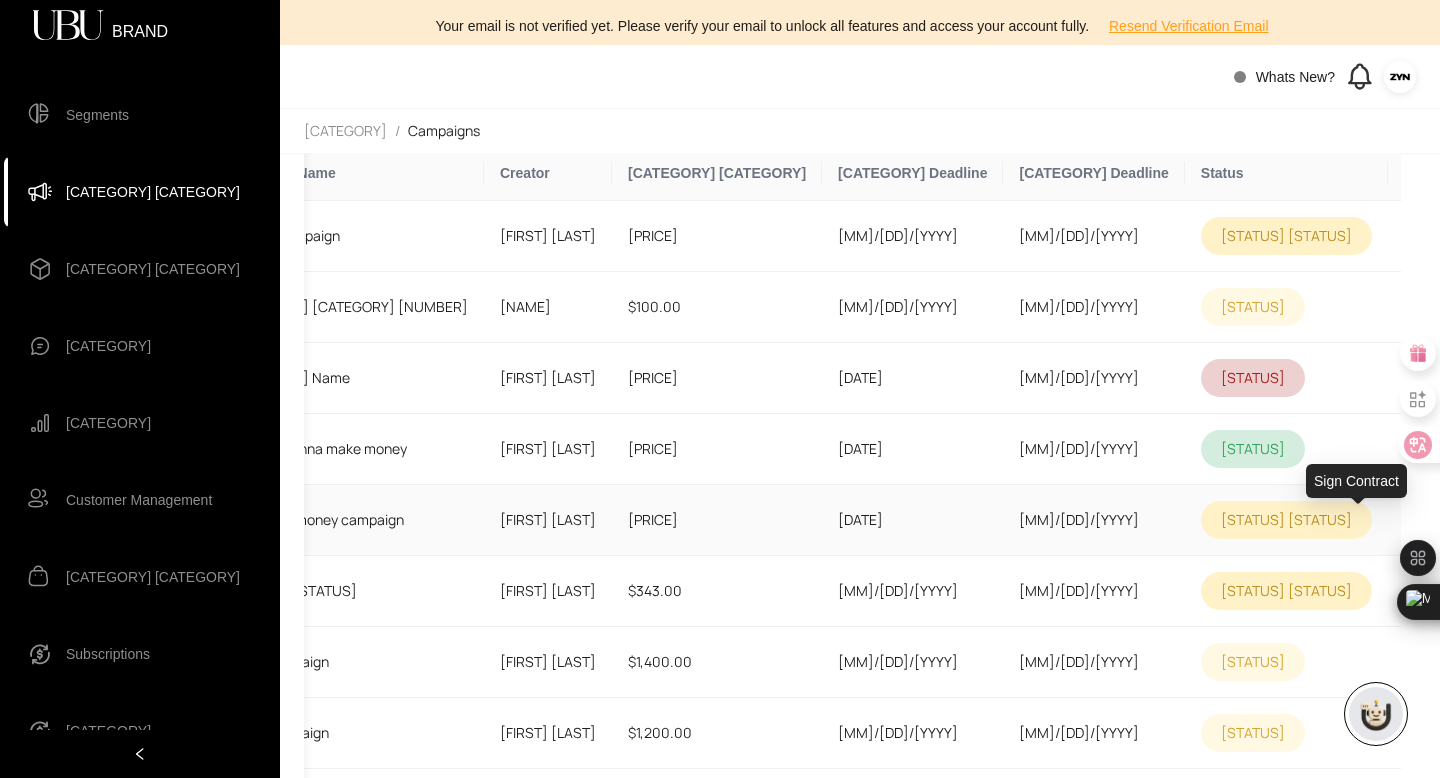 click at bounding box center (1444, 520) 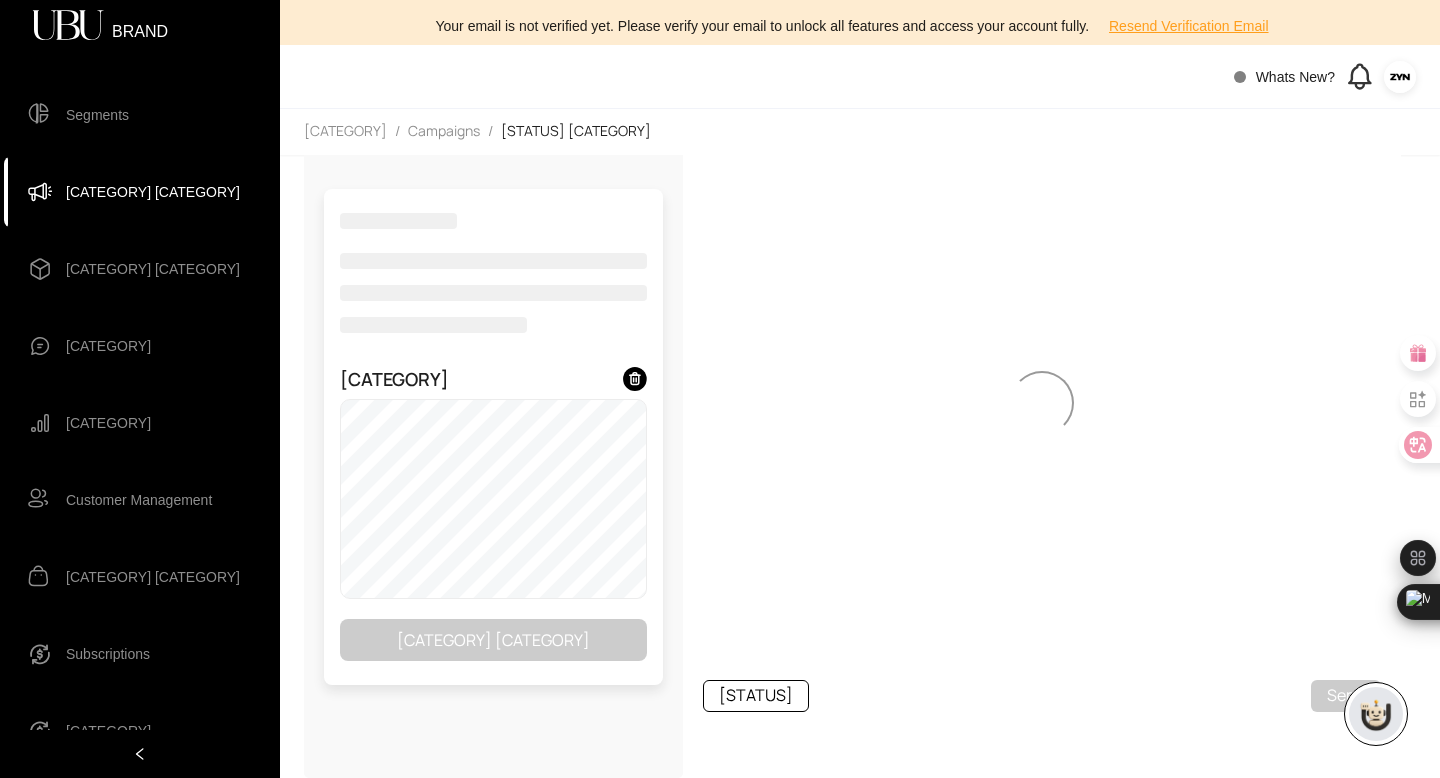 scroll, scrollTop: 46, scrollLeft: 0, axis: vertical 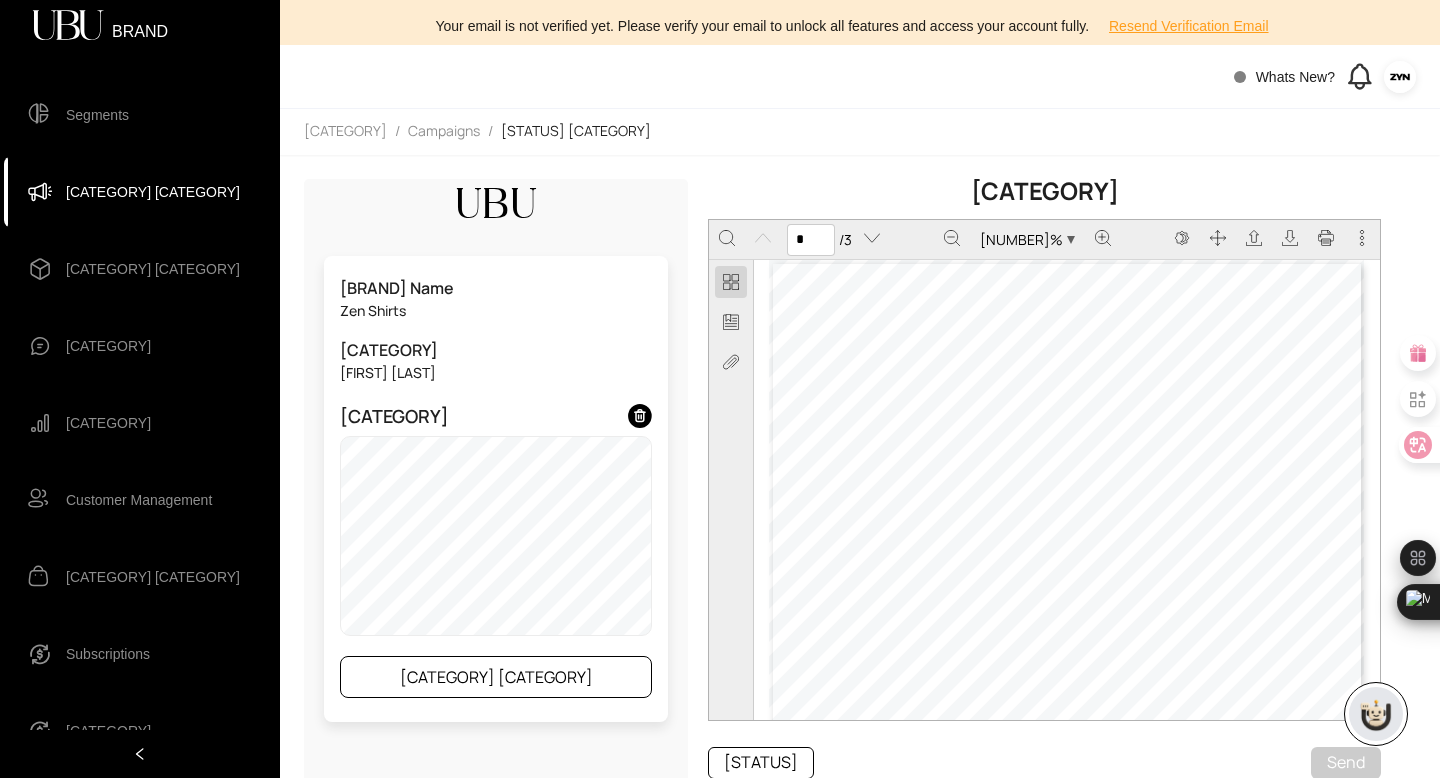 click on "[CATEGORY] [CATEGORY]" at bounding box center [496, 677] 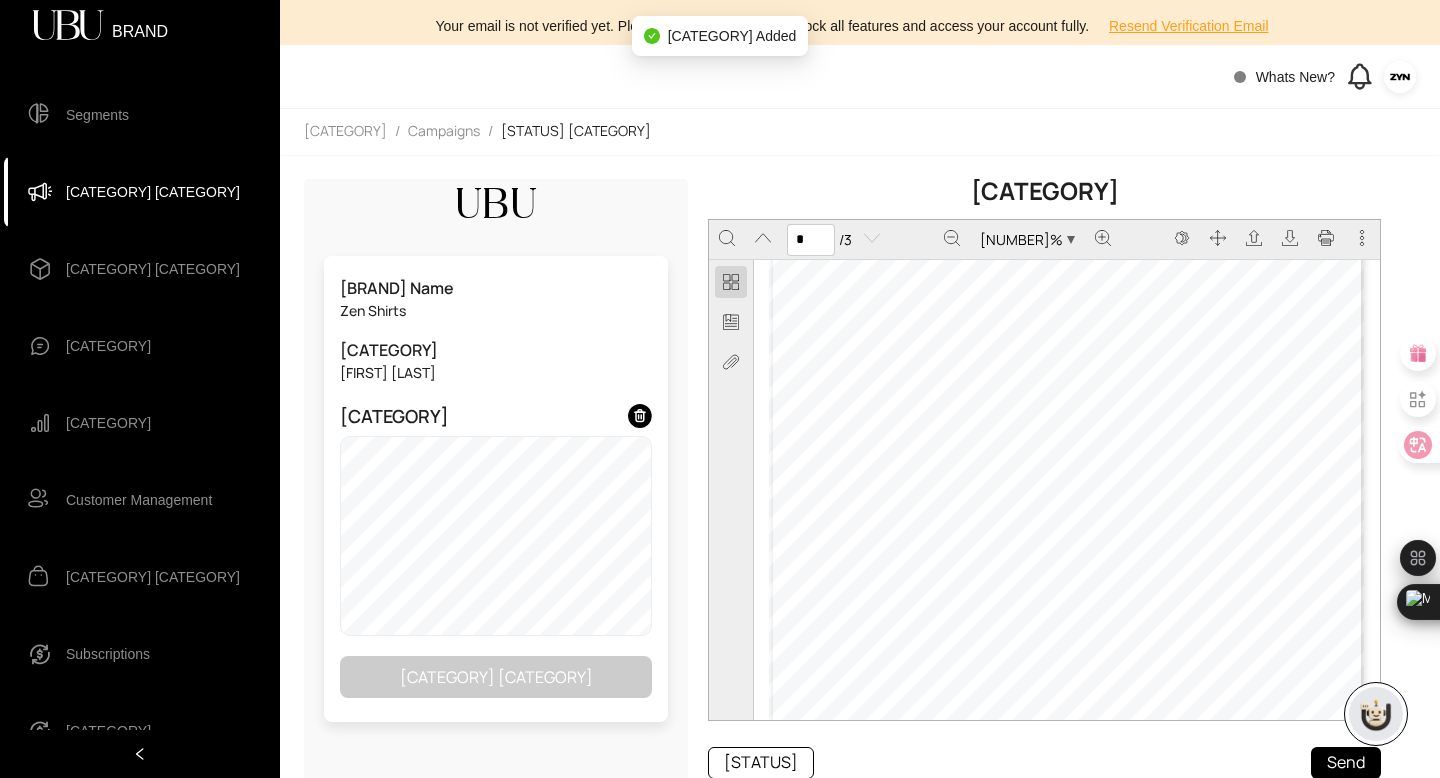 scroll, scrollTop: 1786, scrollLeft: 0, axis: vertical 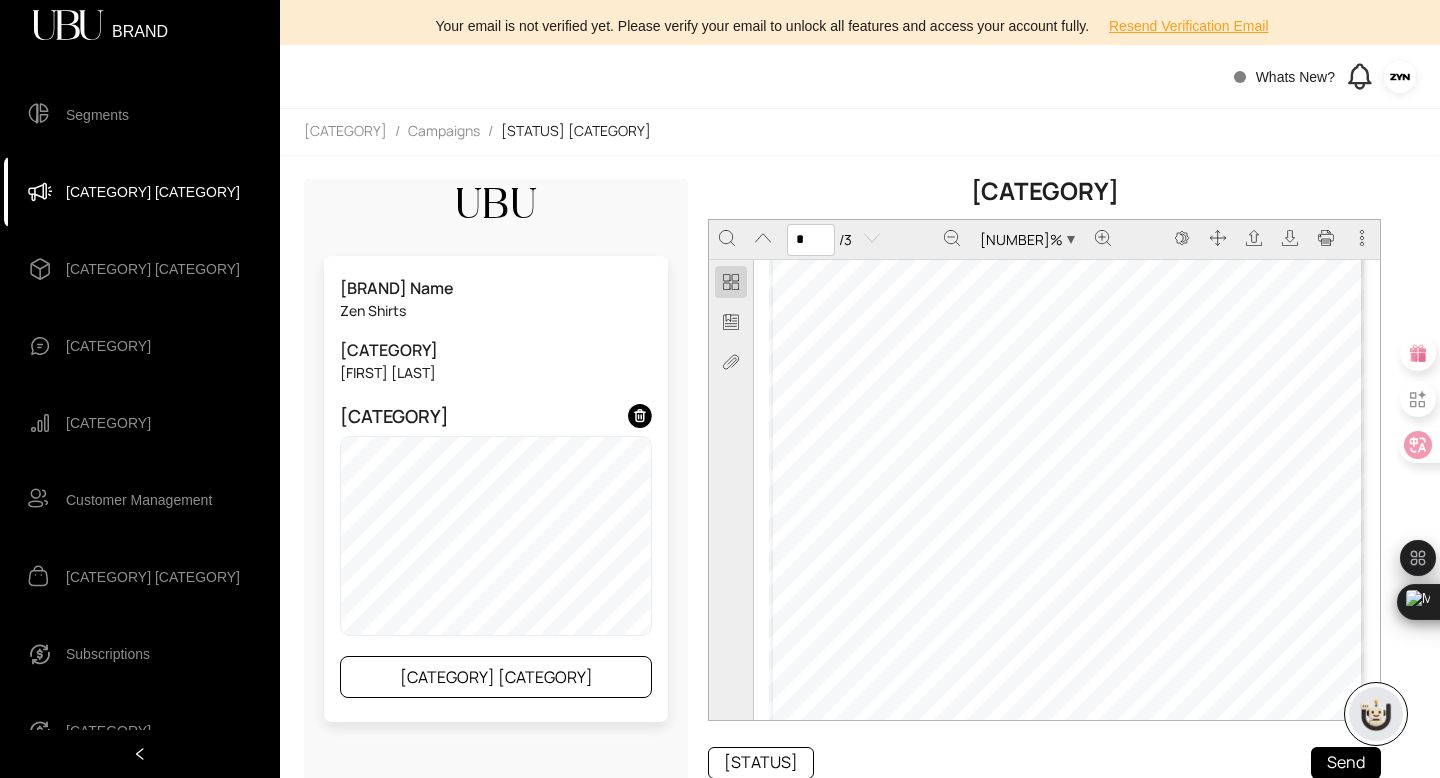 click on "[CATEGORY] [CATEGORY]" at bounding box center [496, 677] 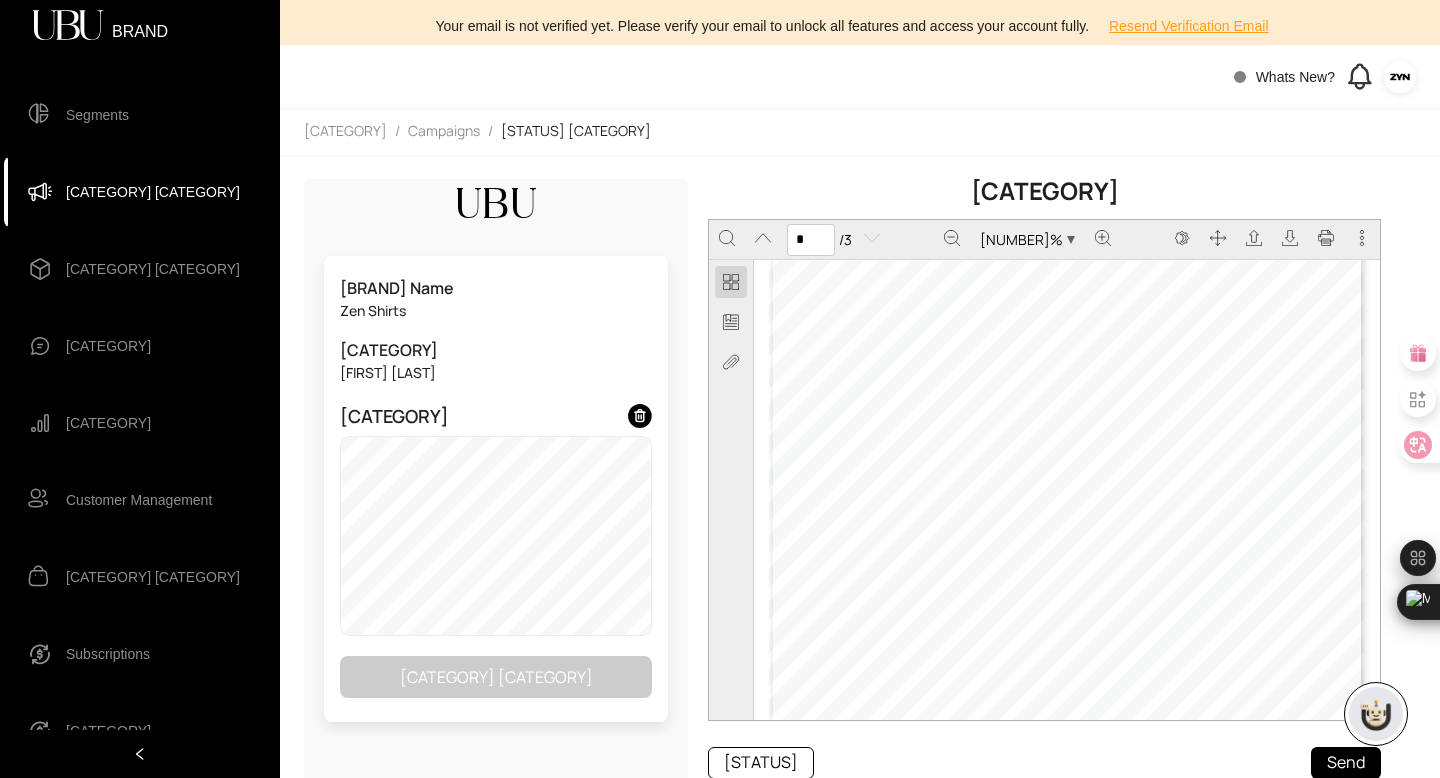 scroll, scrollTop: 1968, scrollLeft: 0, axis: vertical 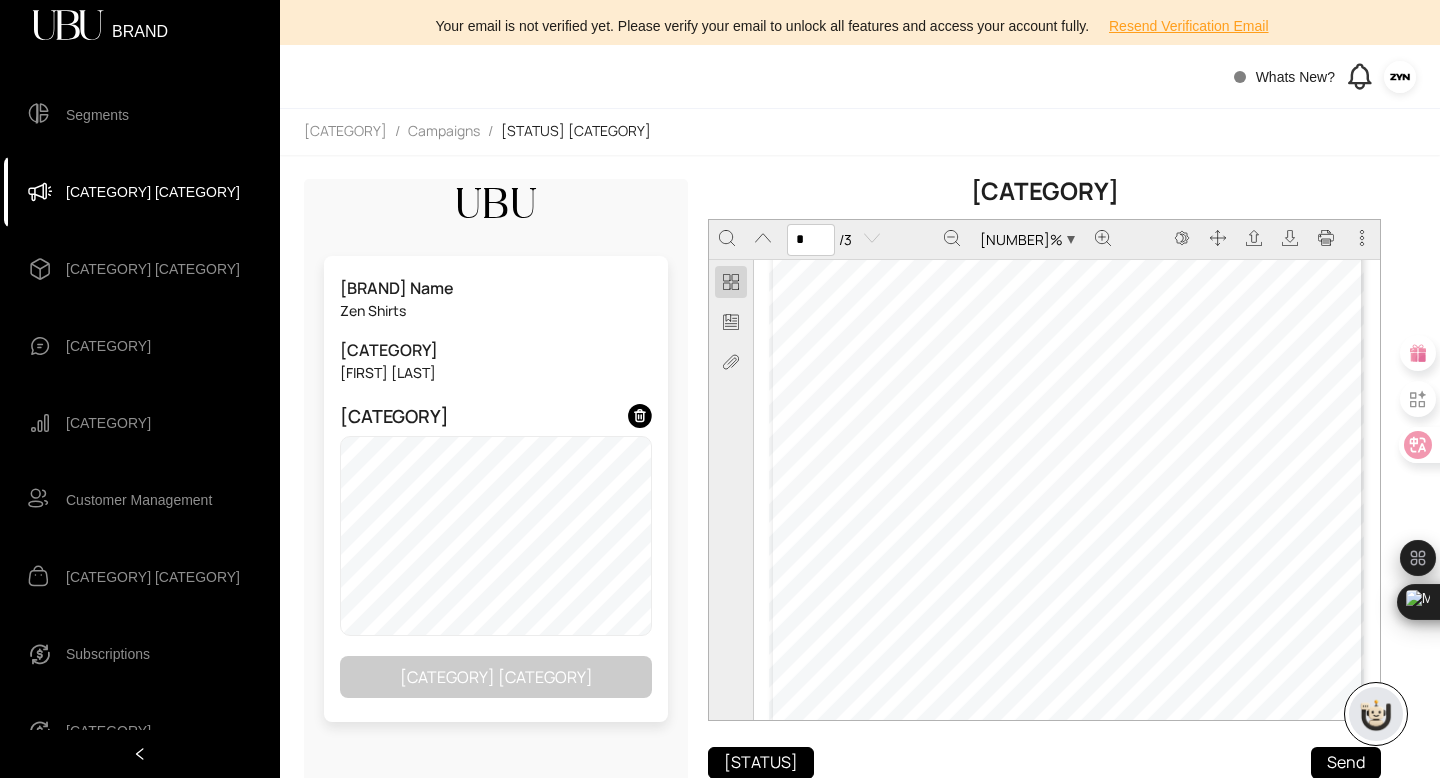 click on "[STATUS]" at bounding box center (761, 762) 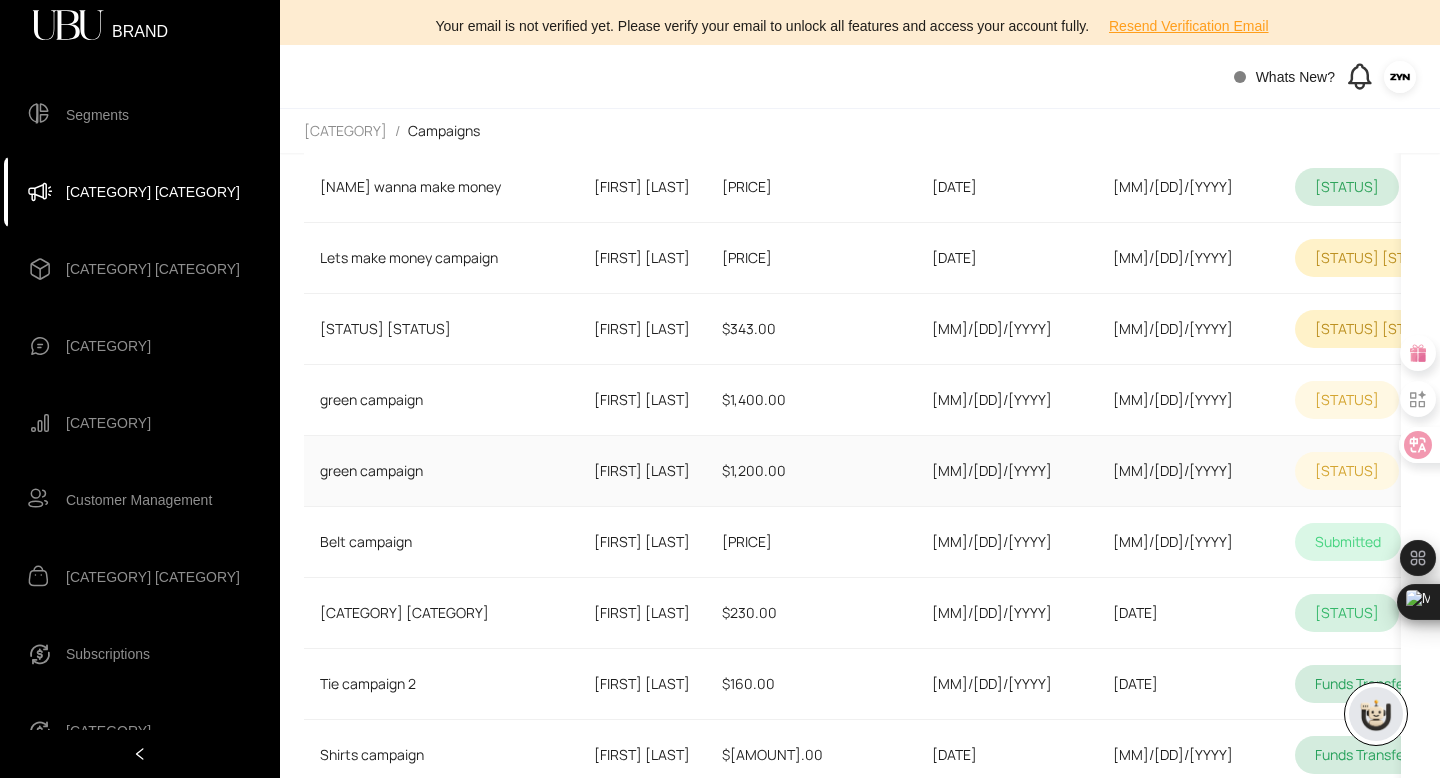 scroll, scrollTop: 458, scrollLeft: 0, axis: vertical 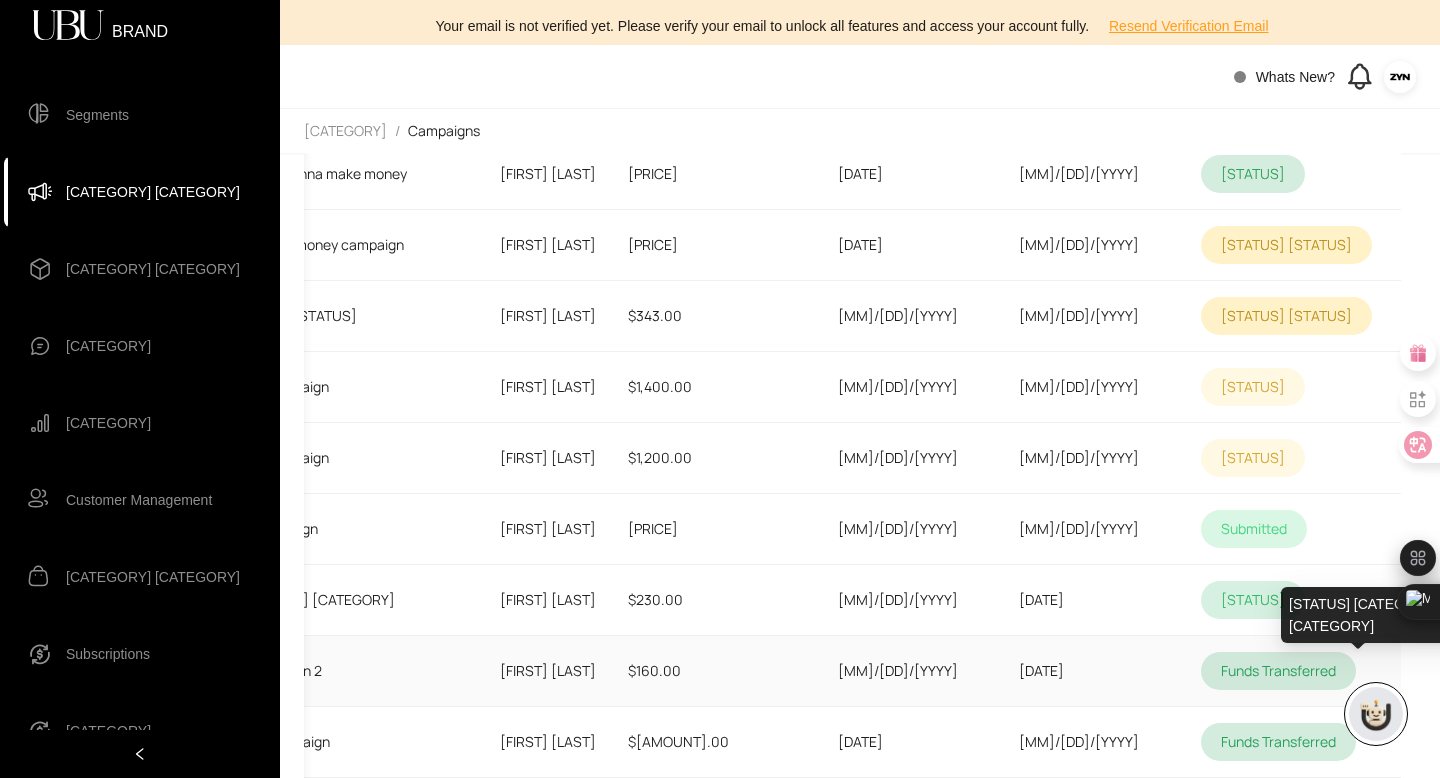 click at bounding box center [1444, 671] 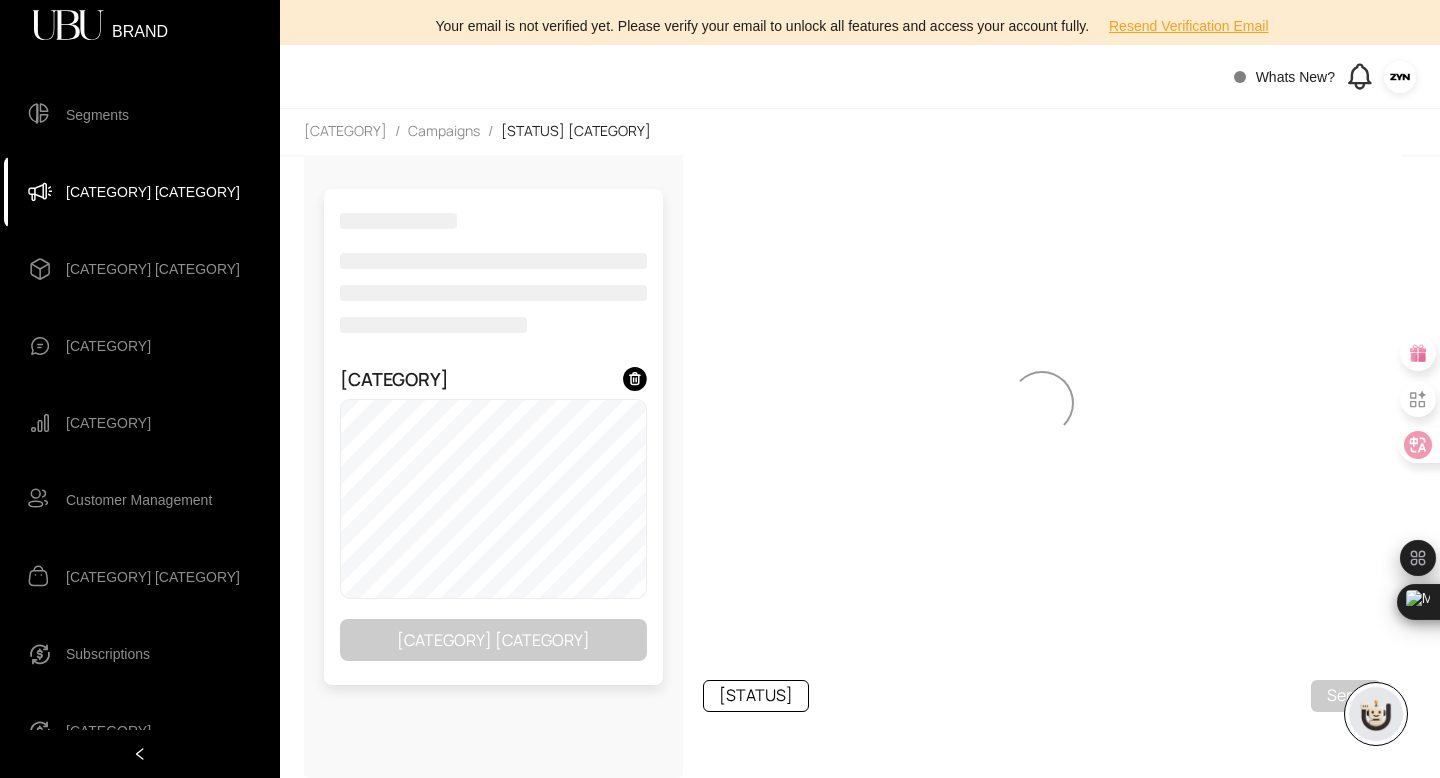 scroll, scrollTop: 46, scrollLeft: 0, axis: vertical 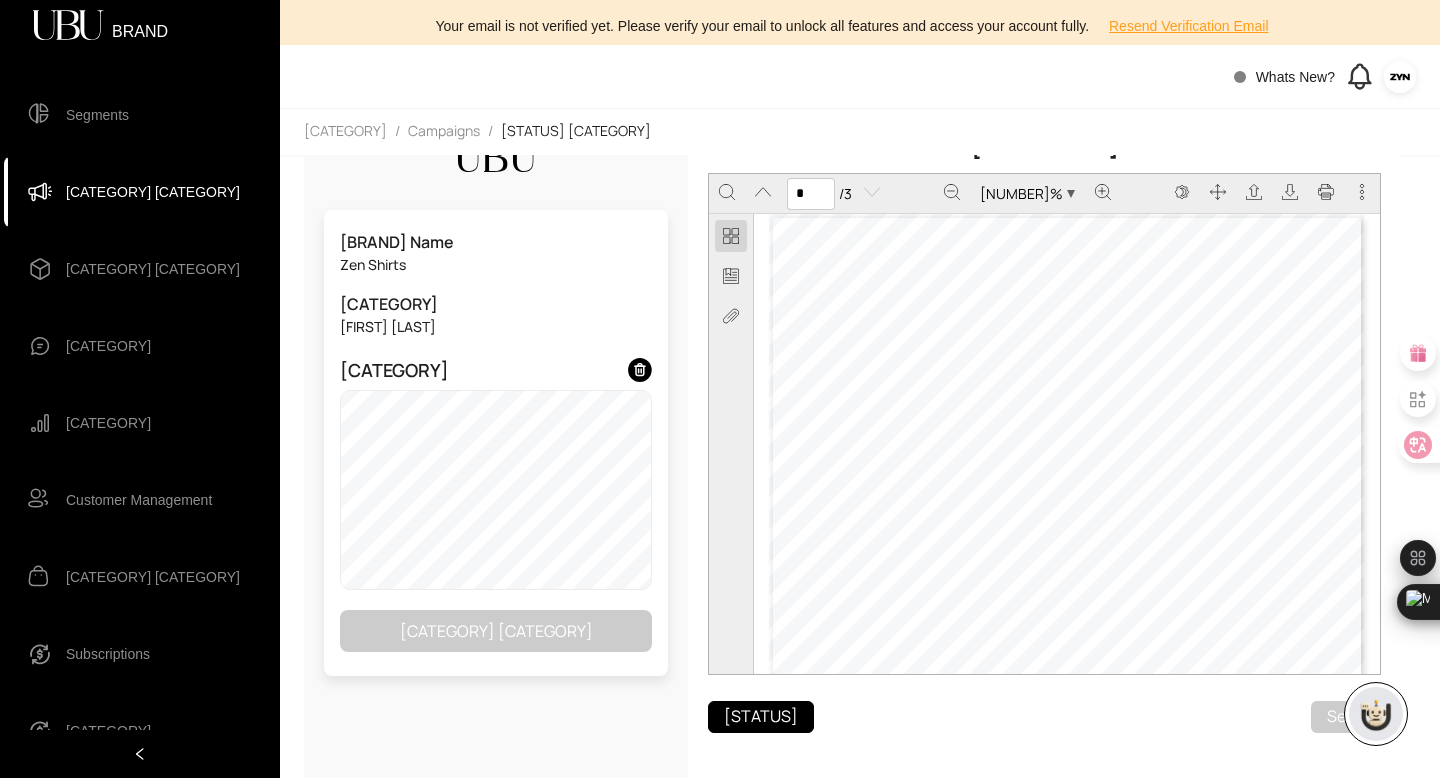 click on "[STATUS]" at bounding box center (761, 717) 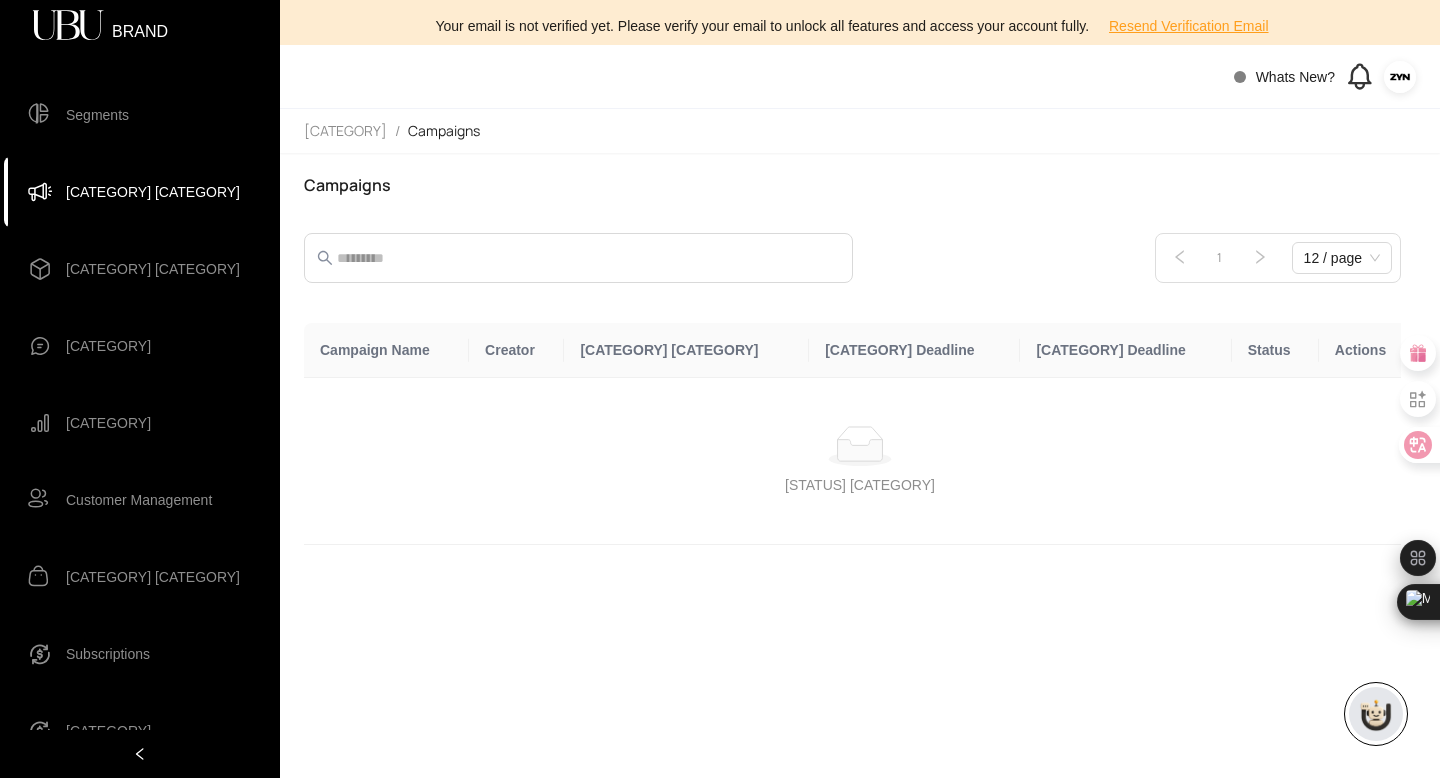 scroll, scrollTop: 0, scrollLeft: 0, axis: both 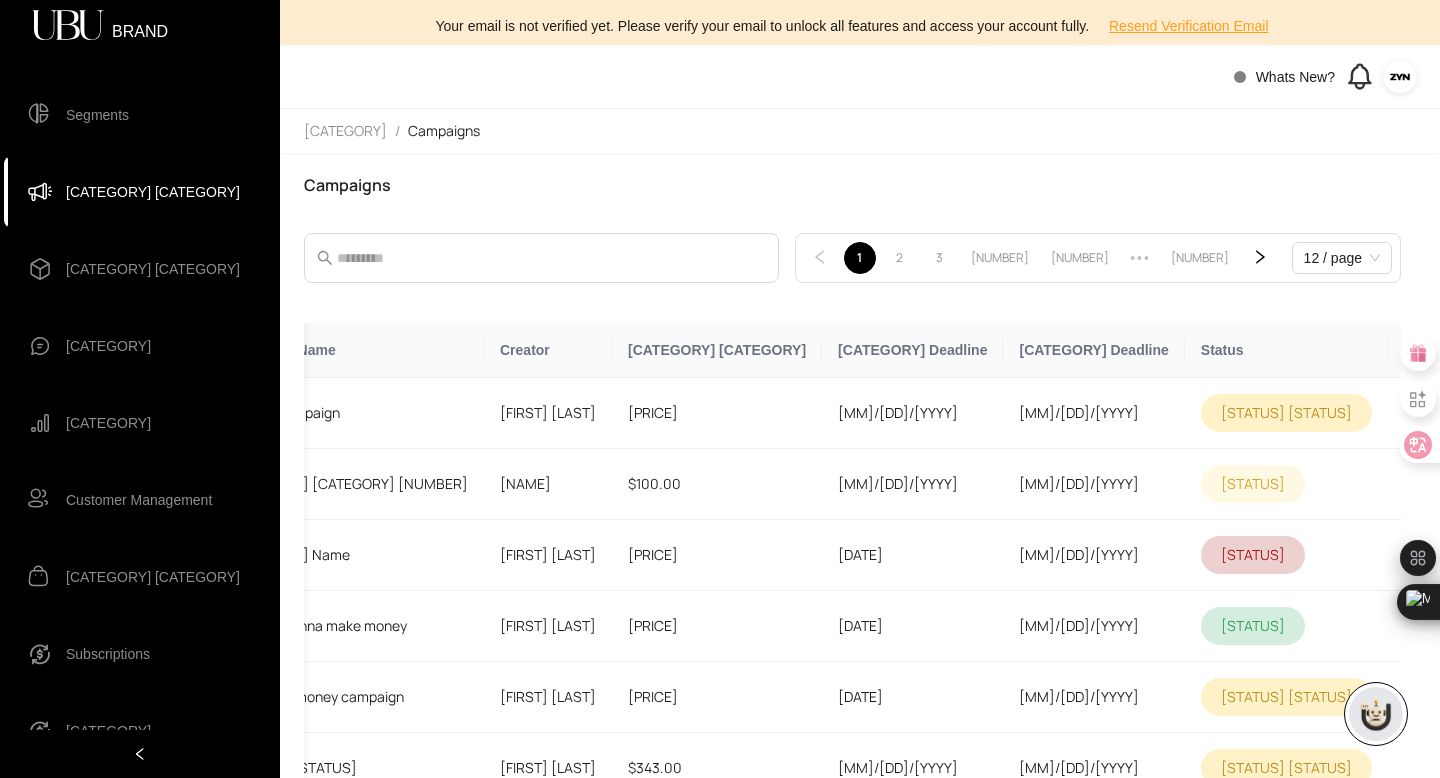 click on "Segments" at bounding box center (97, 115) 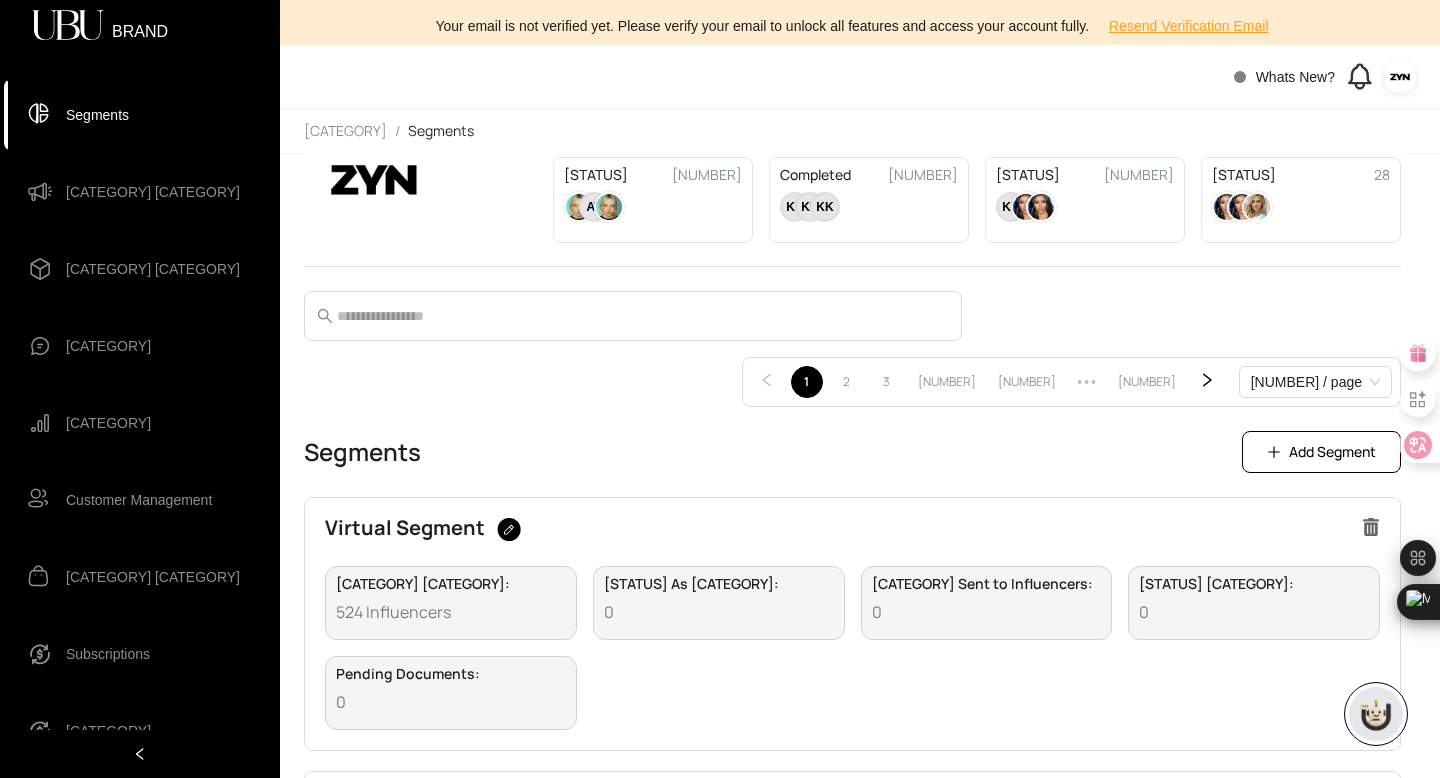 scroll, scrollTop: 0, scrollLeft: 0, axis: both 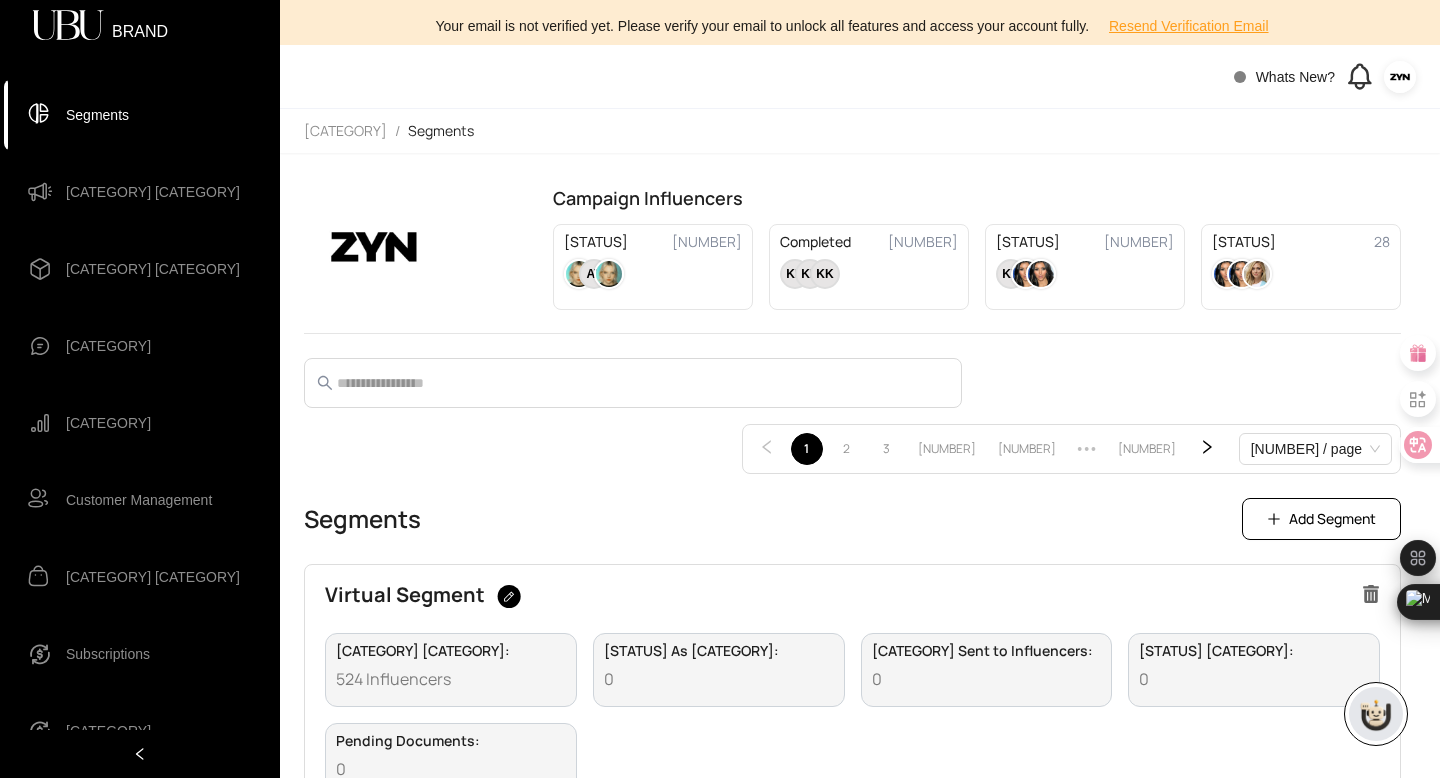 click on "[CATEGORY] [CATEGORY]" at bounding box center [153, 192] 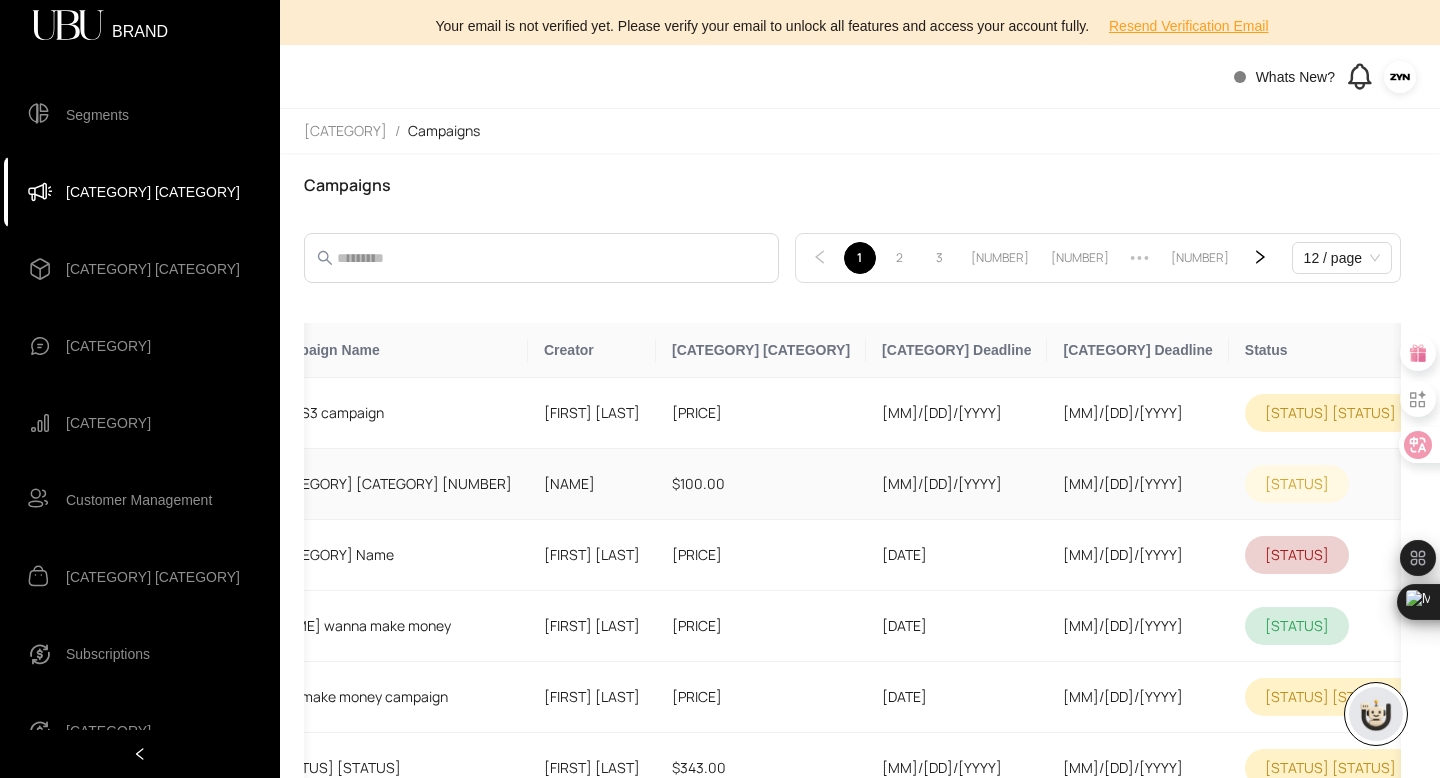 scroll, scrollTop: 0, scrollLeft: 94, axis: horizontal 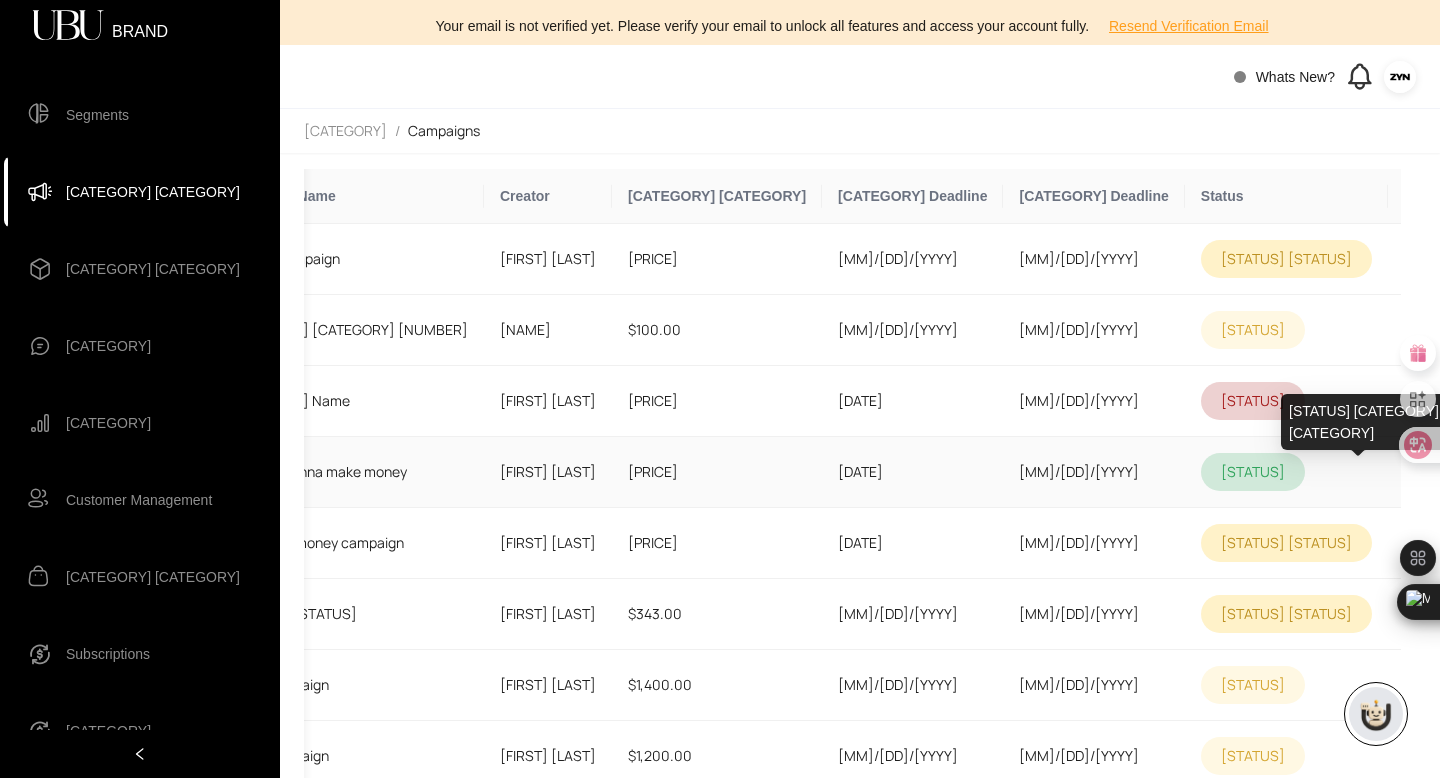 click at bounding box center (1444, 472) 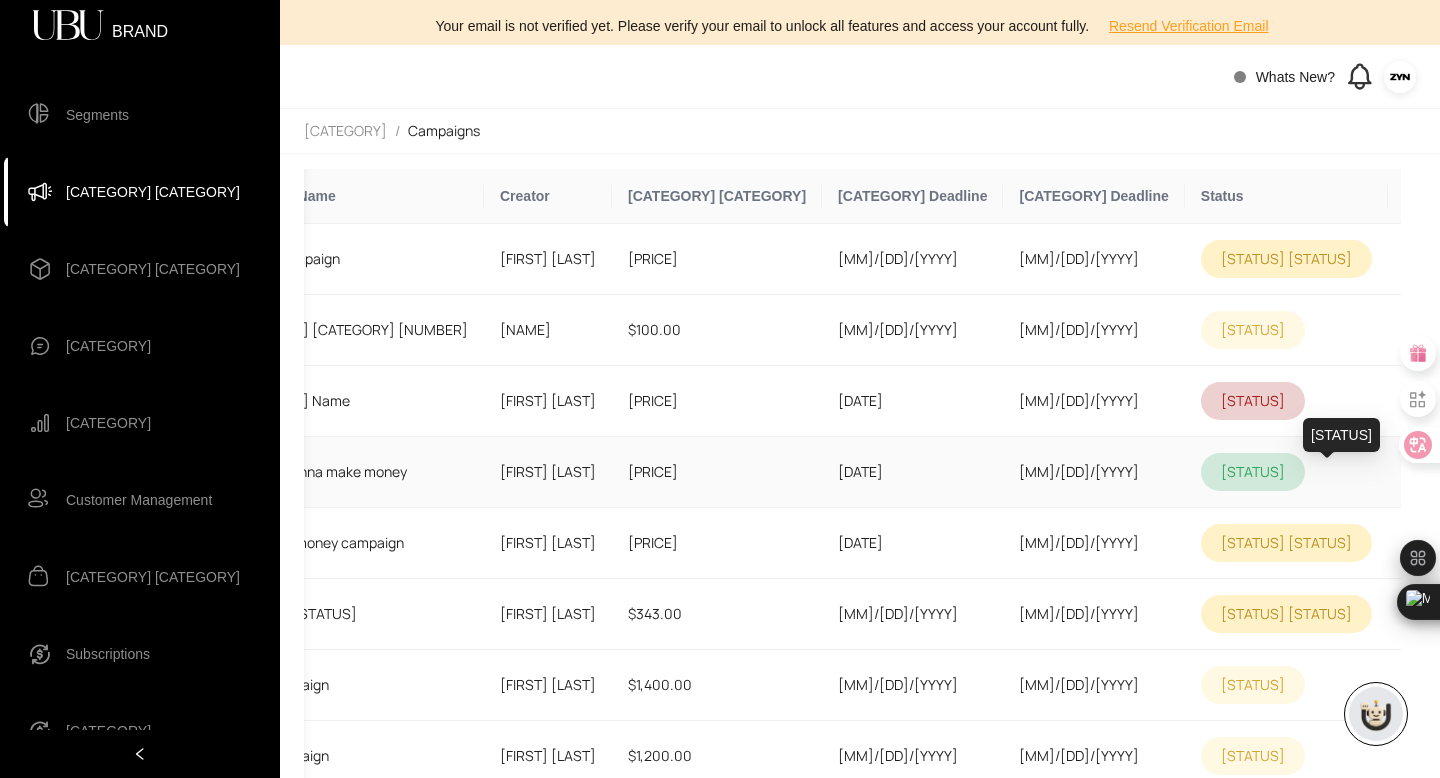 click at bounding box center [1413, 472] 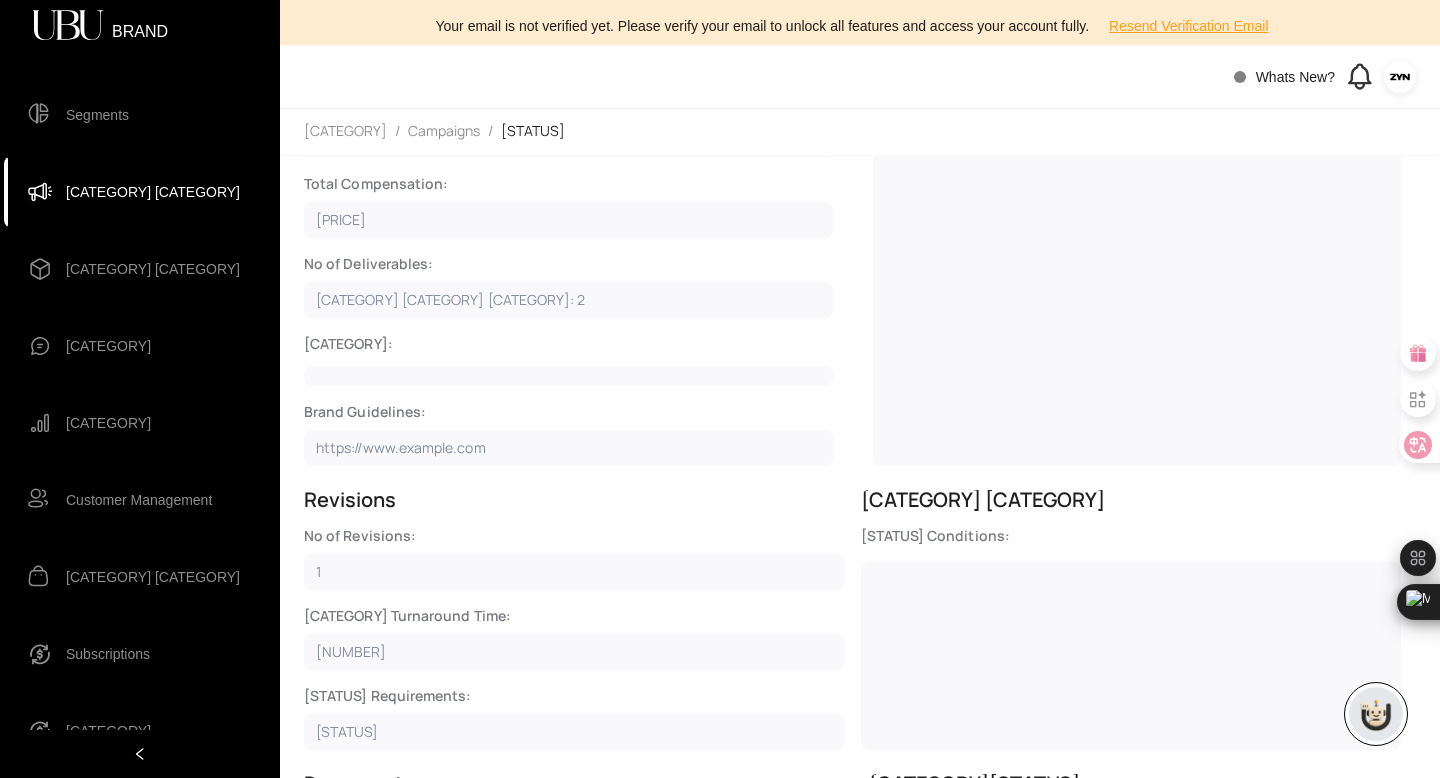 scroll, scrollTop: 742, scrollLeft: 0, axis: vertical 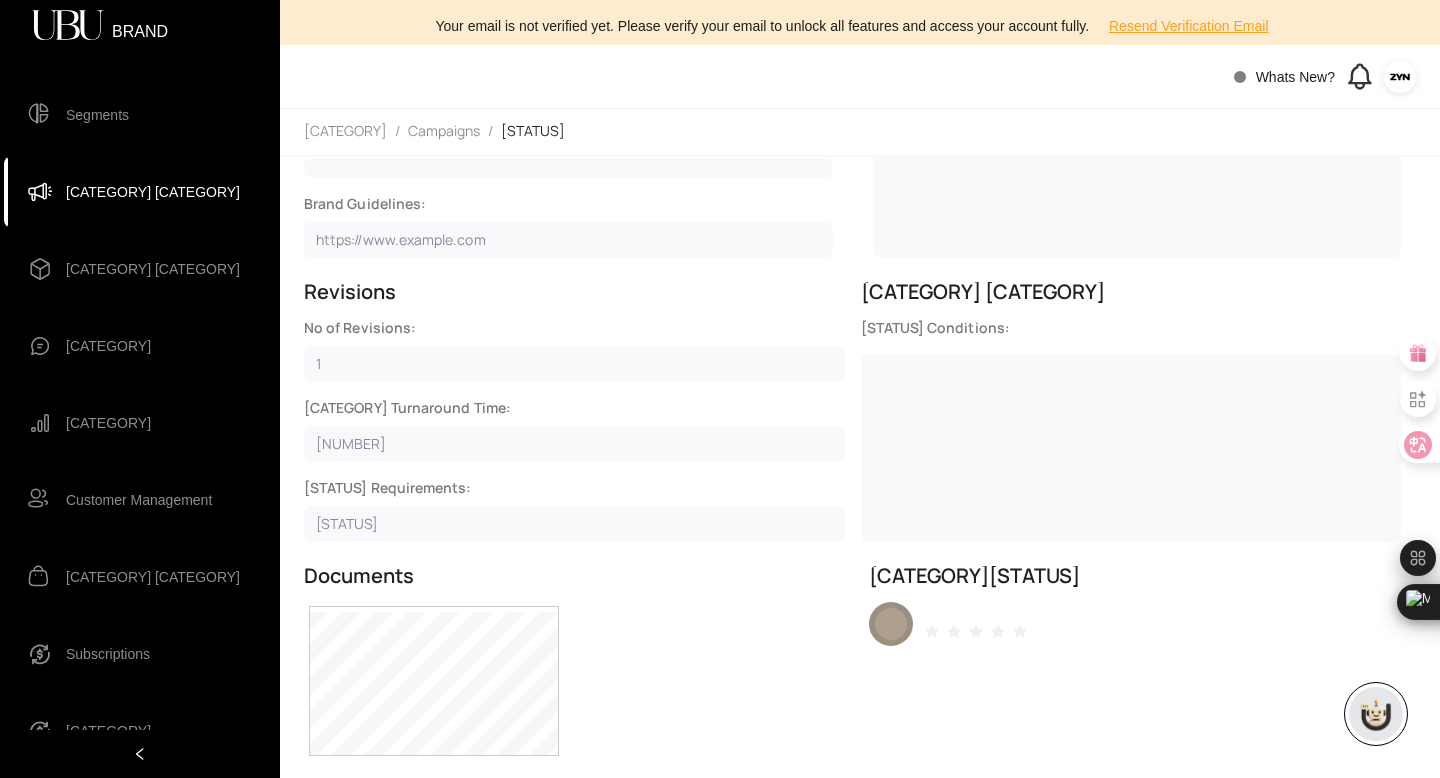 click at bounding box center [891, 624] 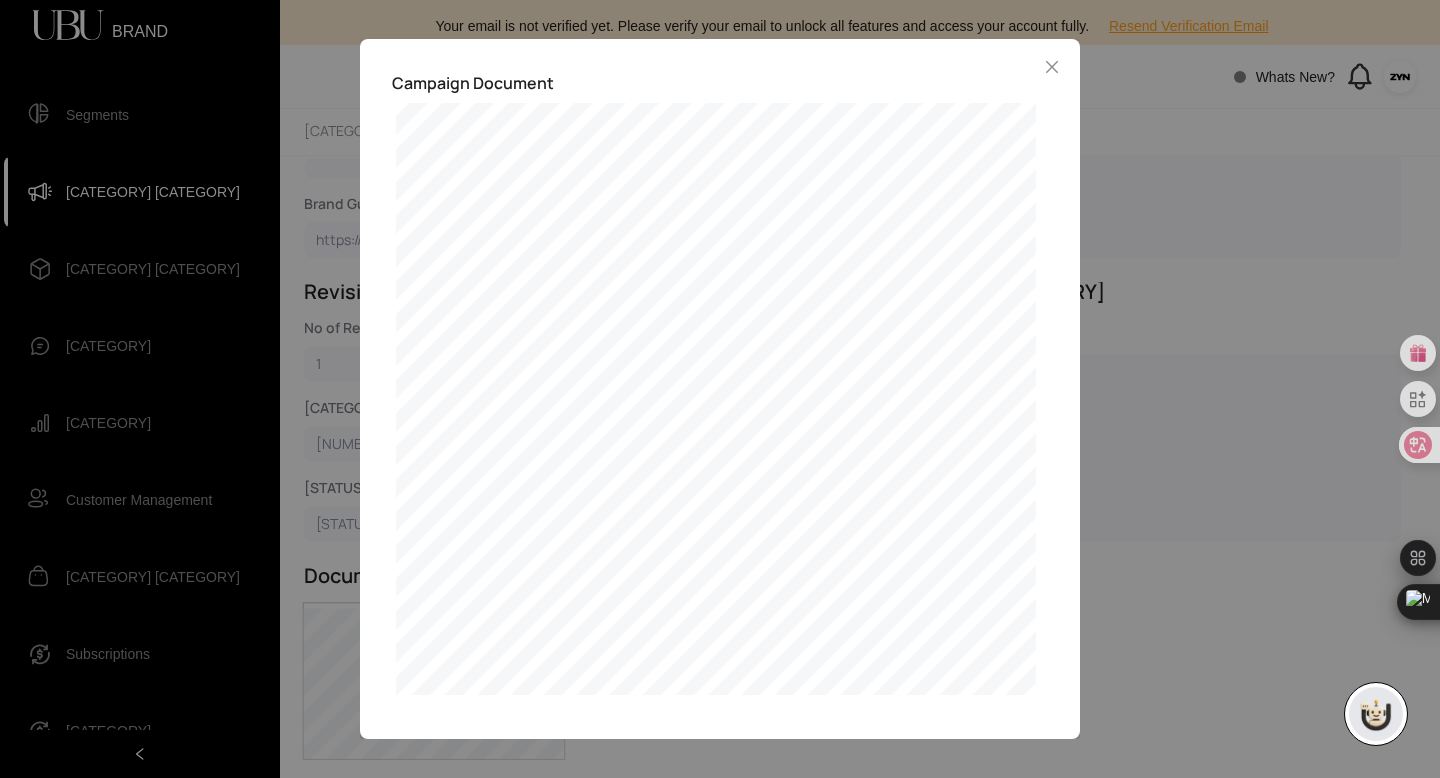 scroll, scrollTop: 0, scrollLeft: 0, axis: both 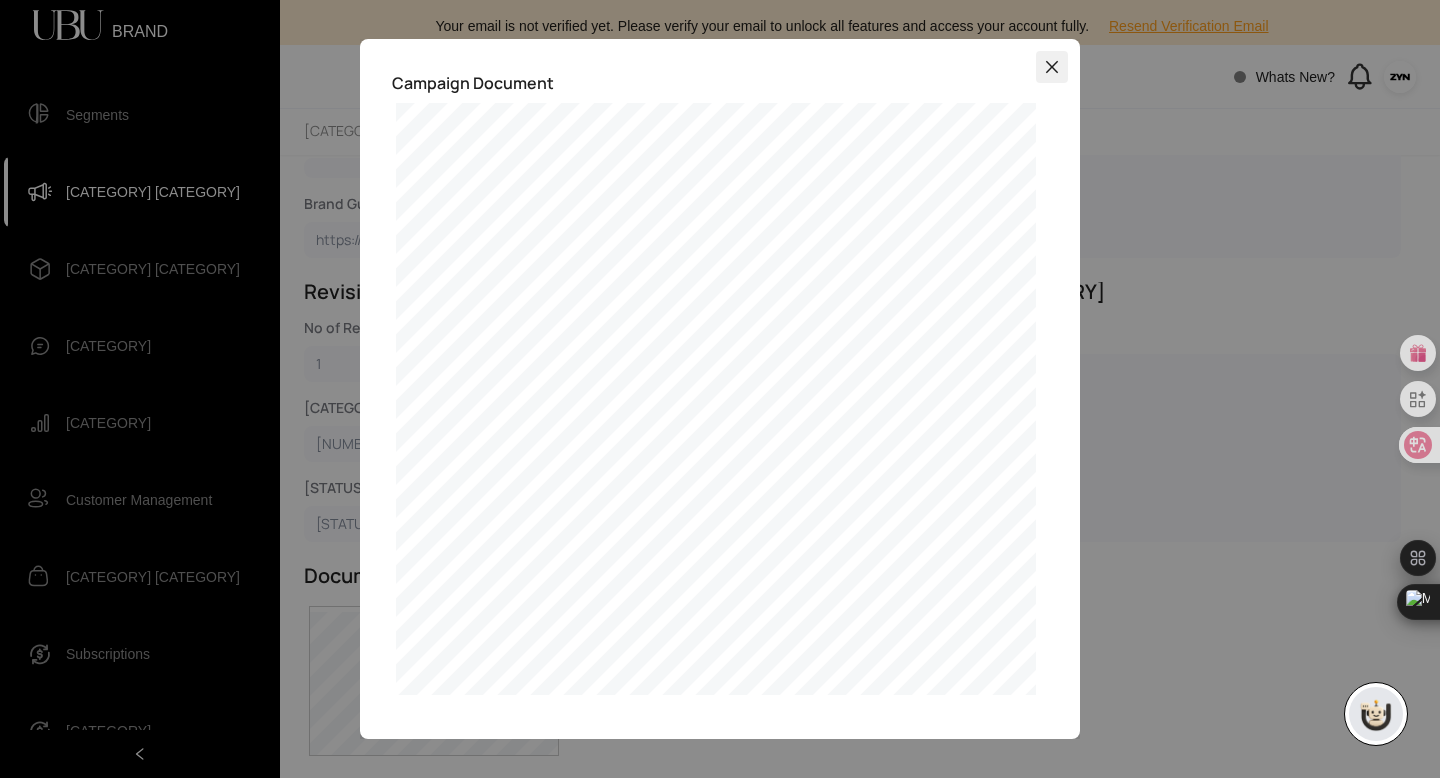 click at bounding box center (1052, 67) 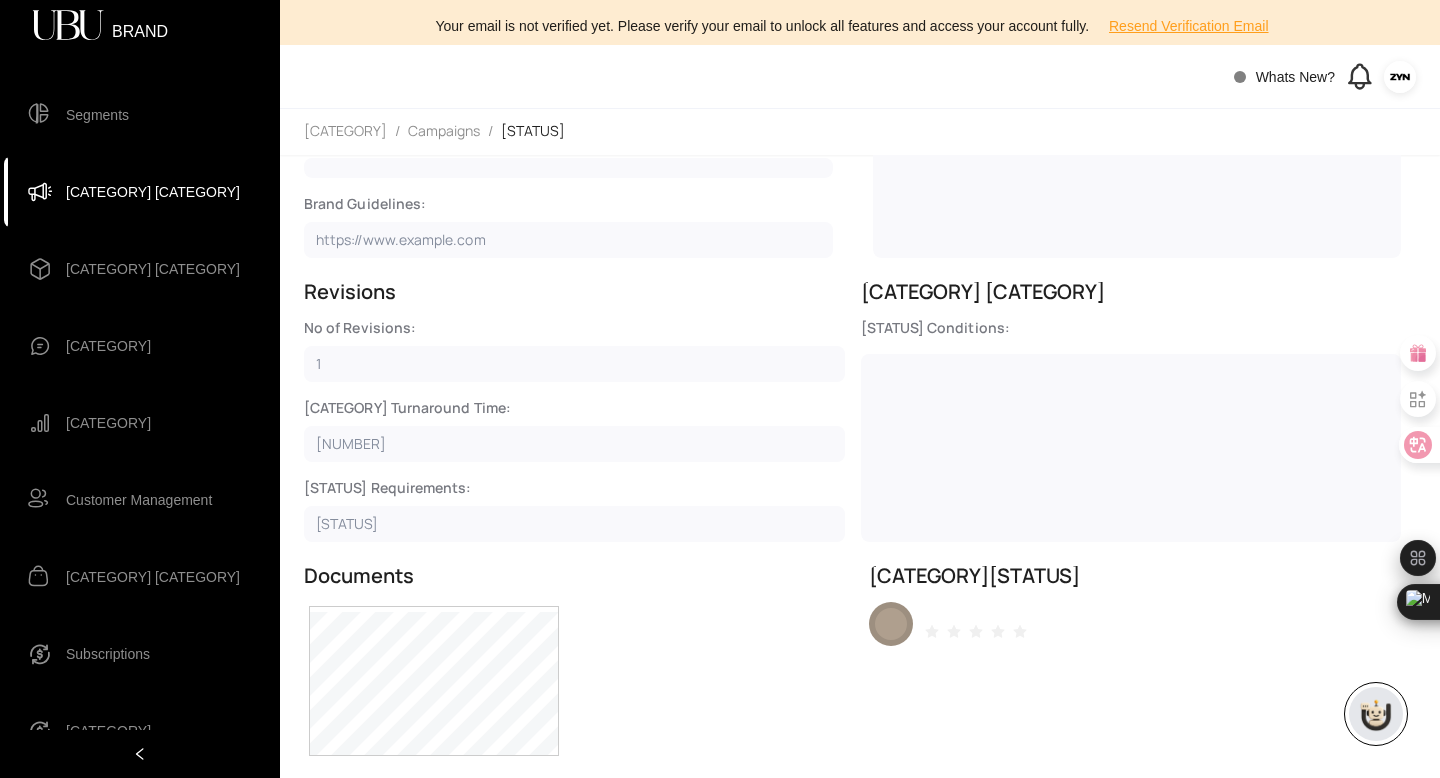 scroll, scrollTop: 0, scrollLeft: 0, axis: both 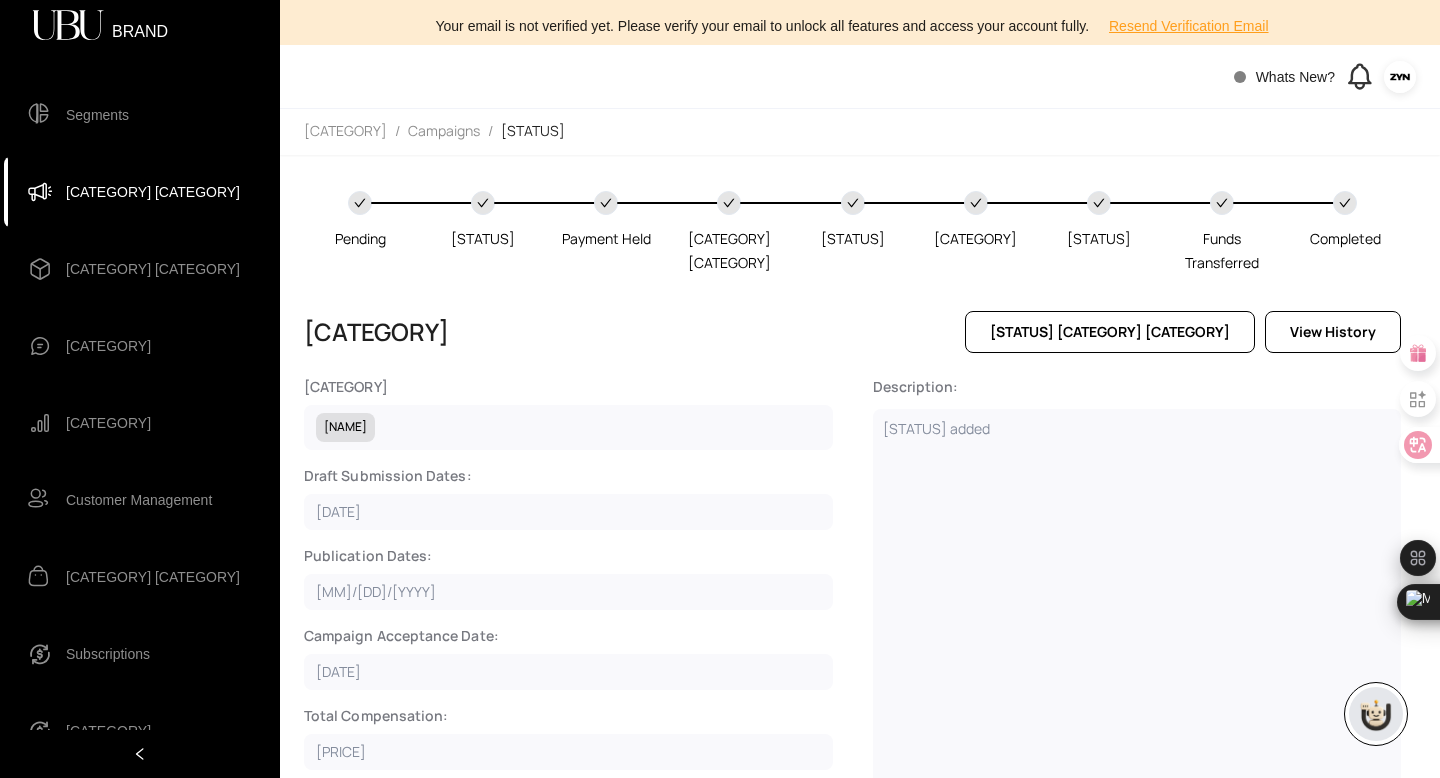 click at bounding box center (360, 203) 